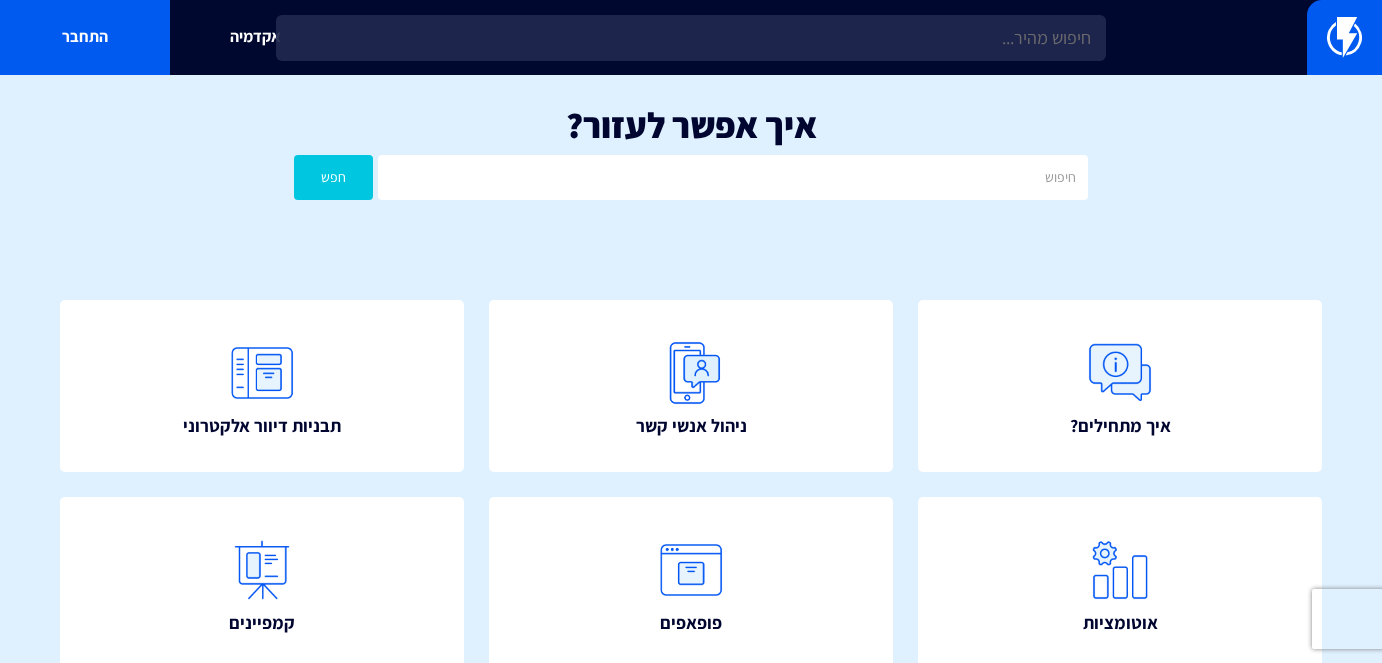 scroll, scrollTop: 0, scrollLeft: 0, axis: both 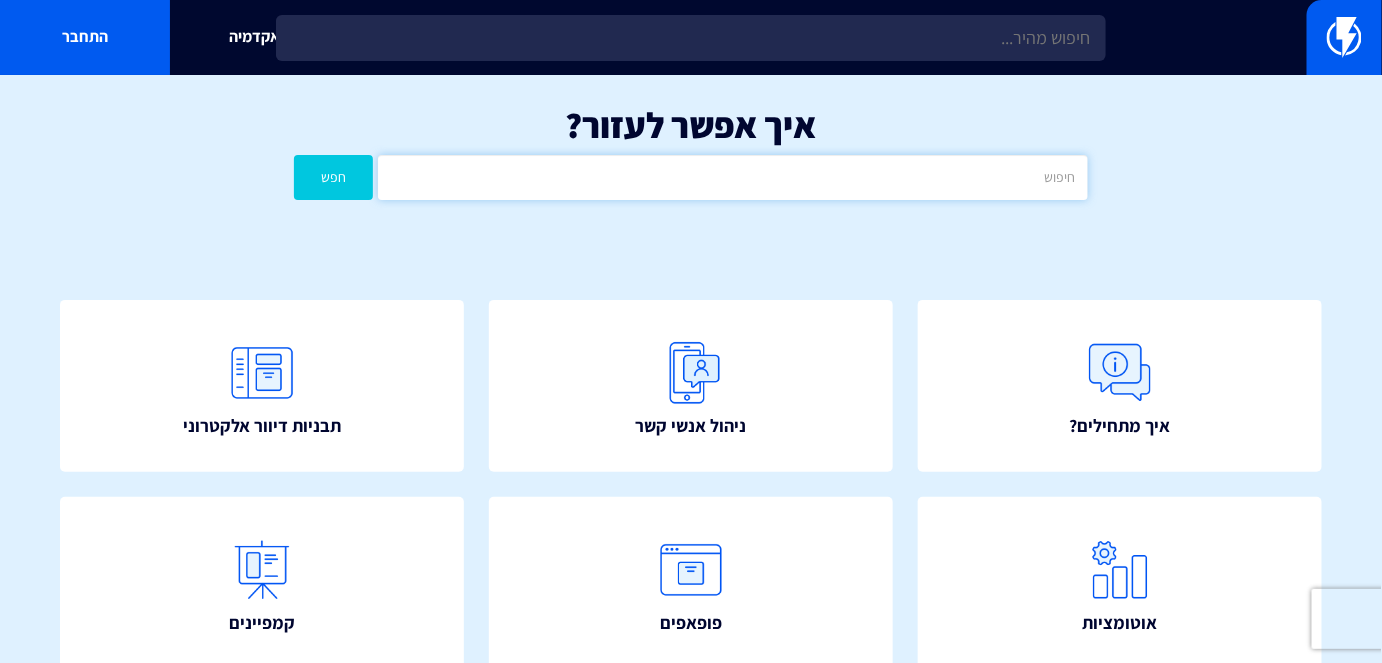 click at bounding box center [732, 177] 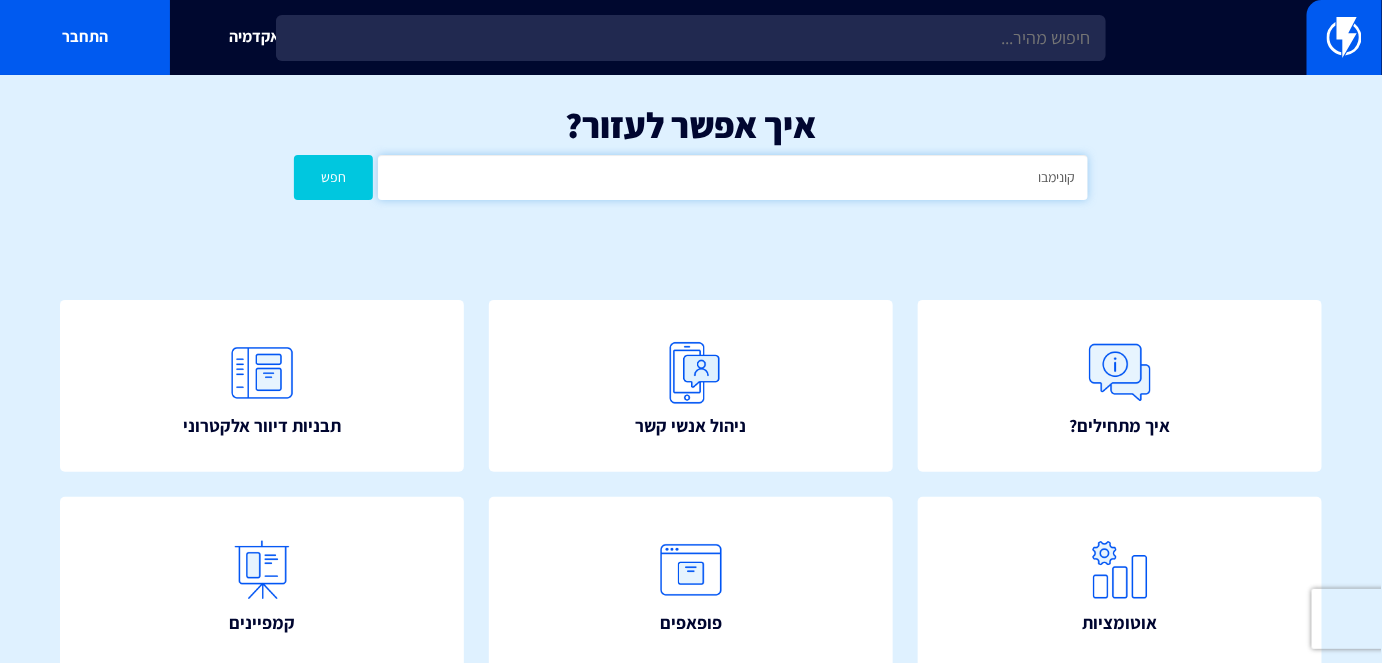 type on "קונימבו" 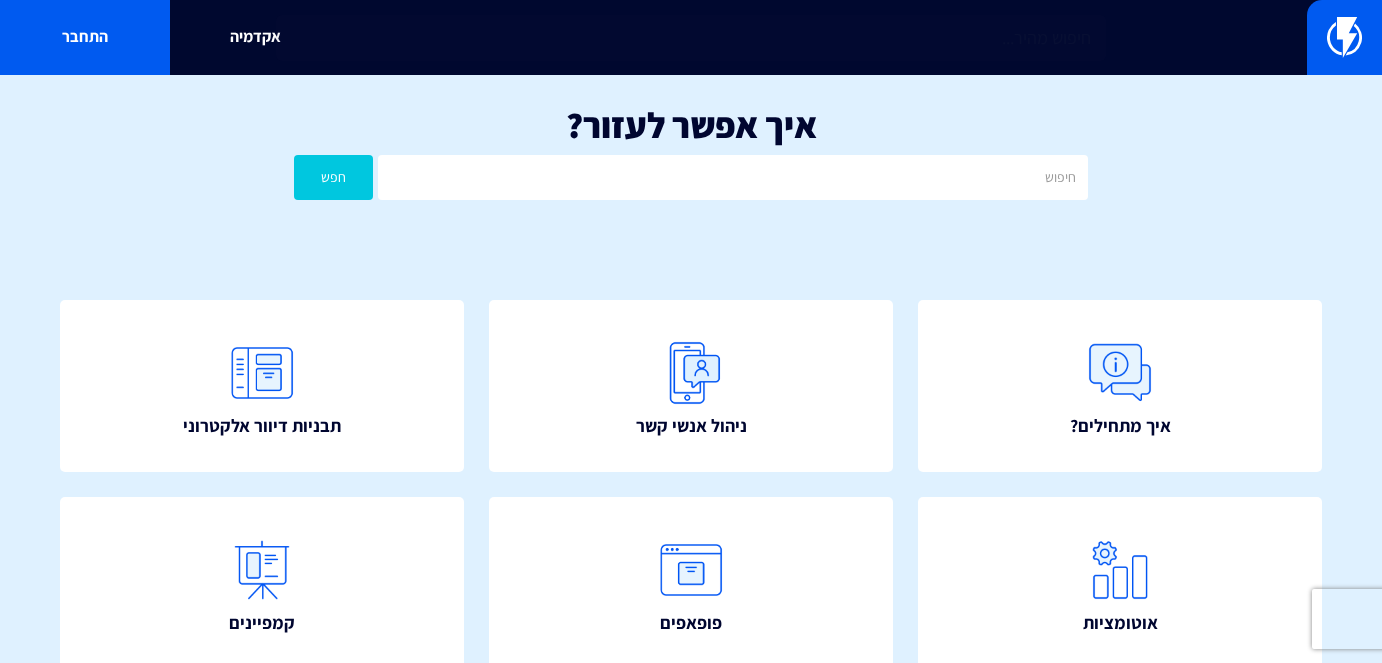 scroll, scrollTop: 0, scrollLeft: 0, axis: both 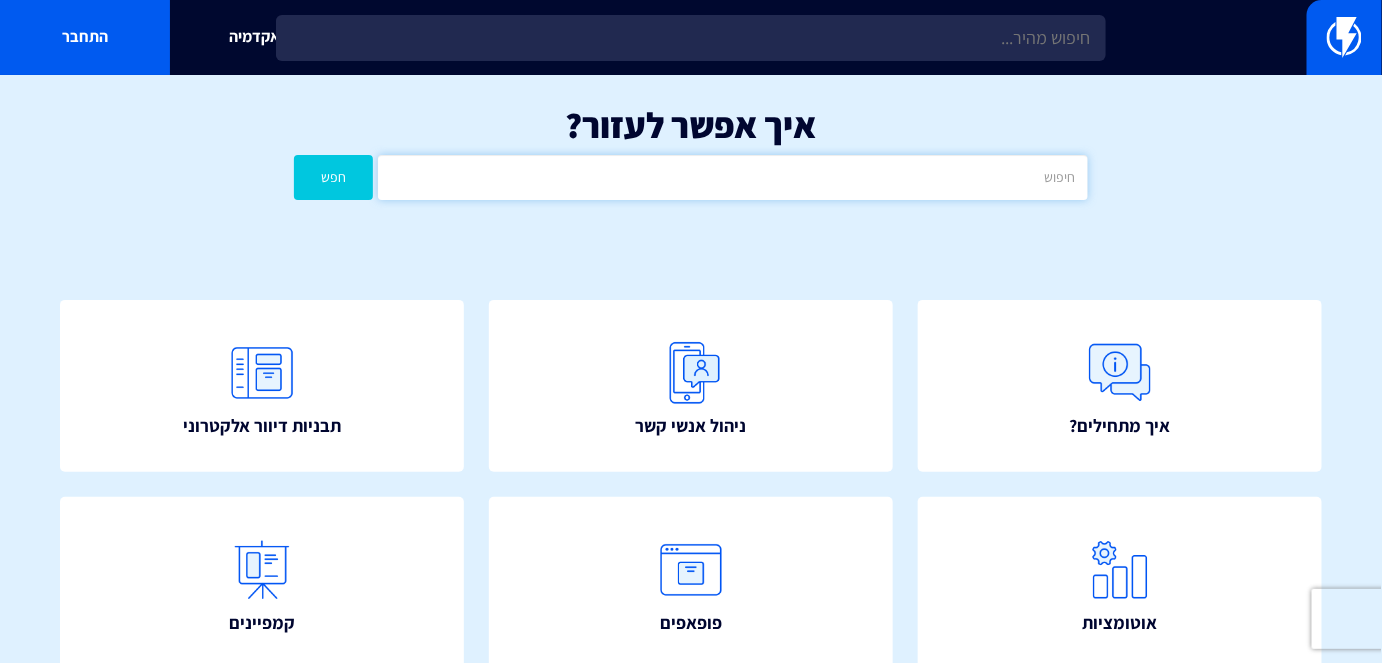 click at bounding box center [732, 177] 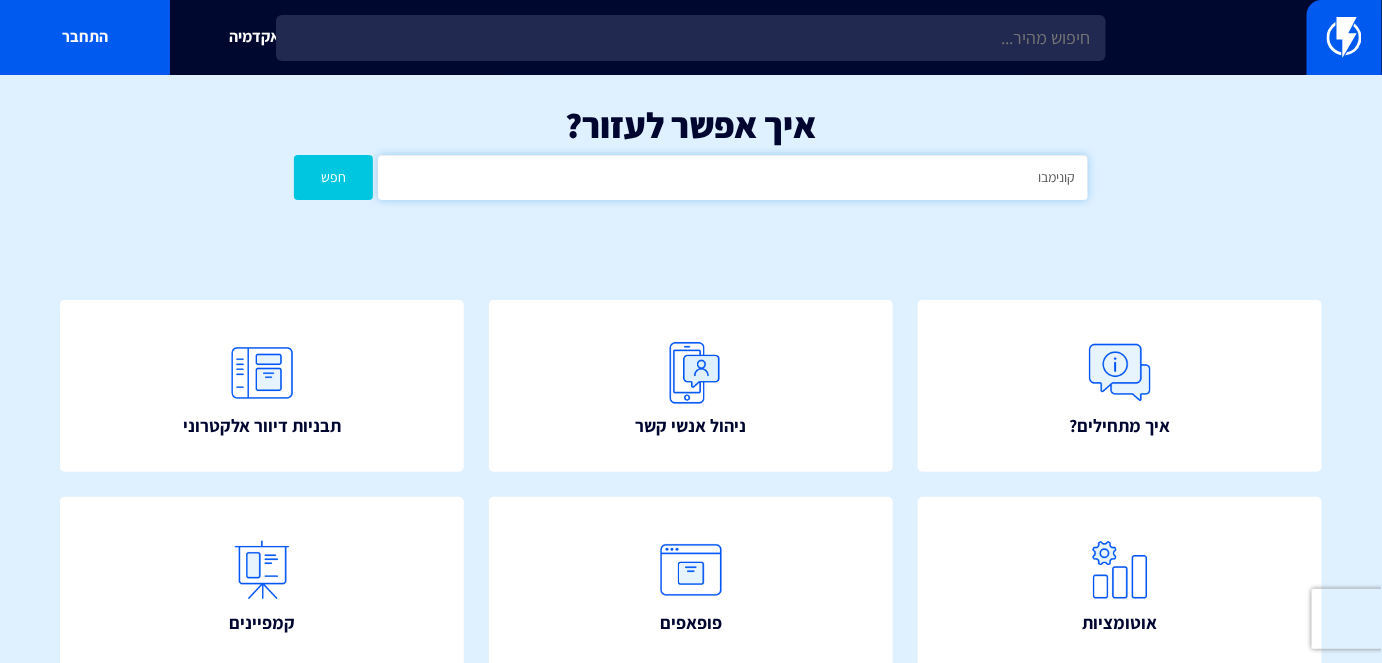 type on "קונימבו" 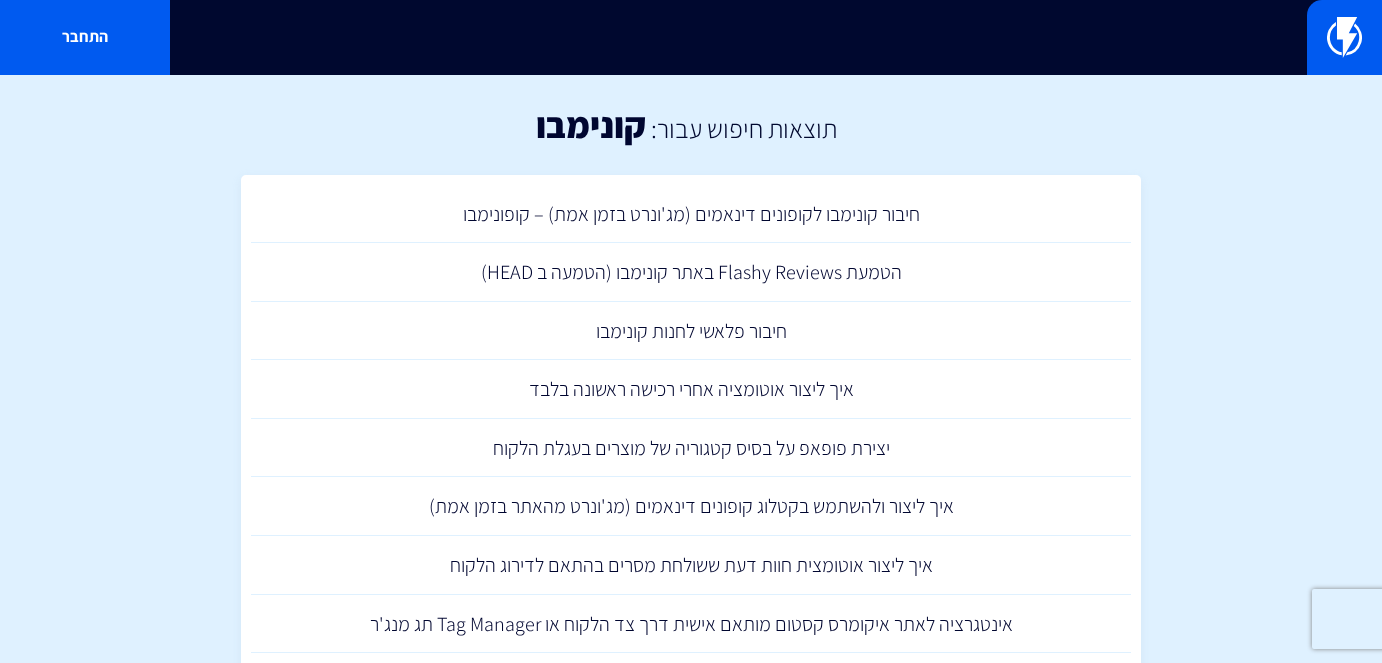 scroll, scrollTop: 0, scrollLeft: 0, axis: both 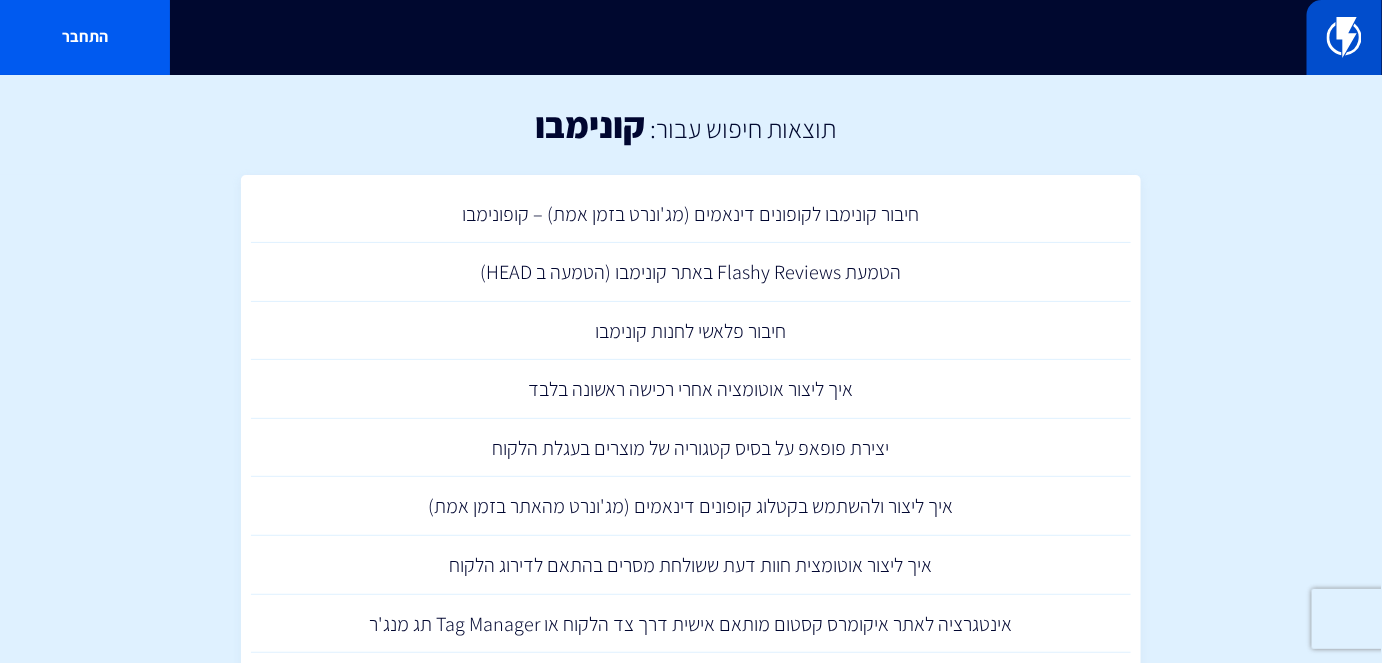 click at bounding box center (1344, 37) 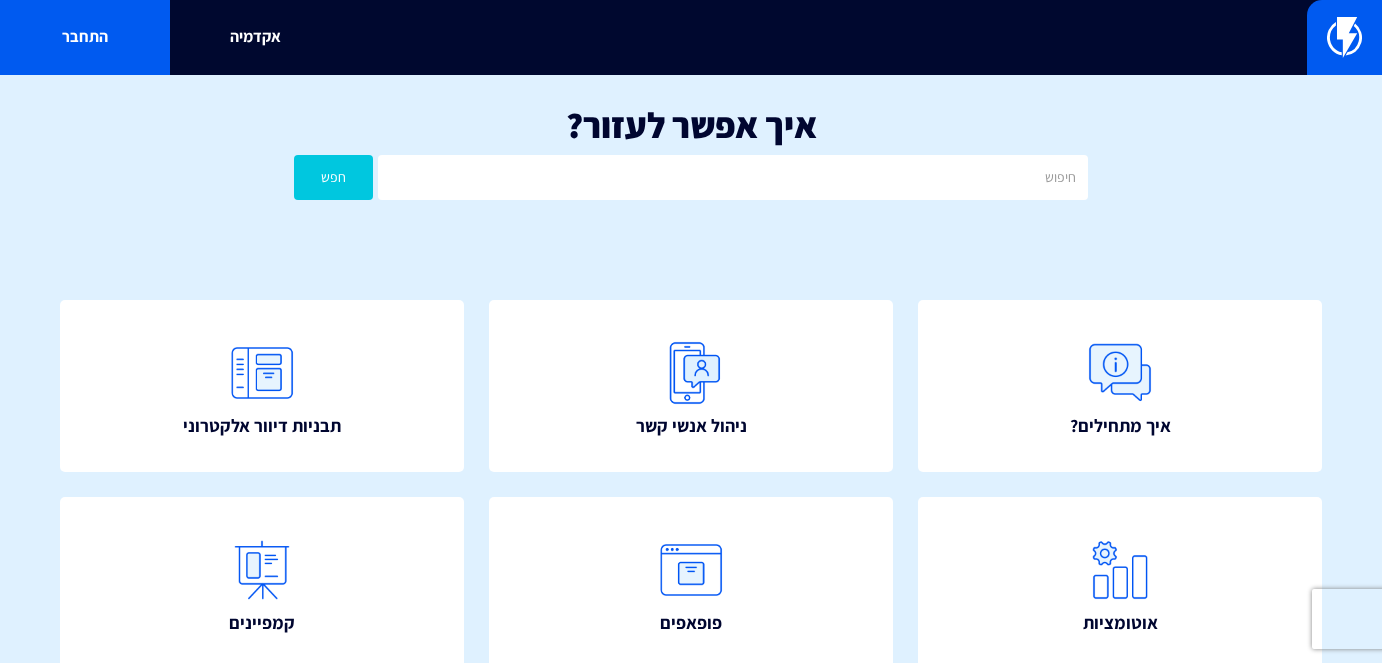scroll, scrollTop: 0, scrollLeft: 0, axis: both 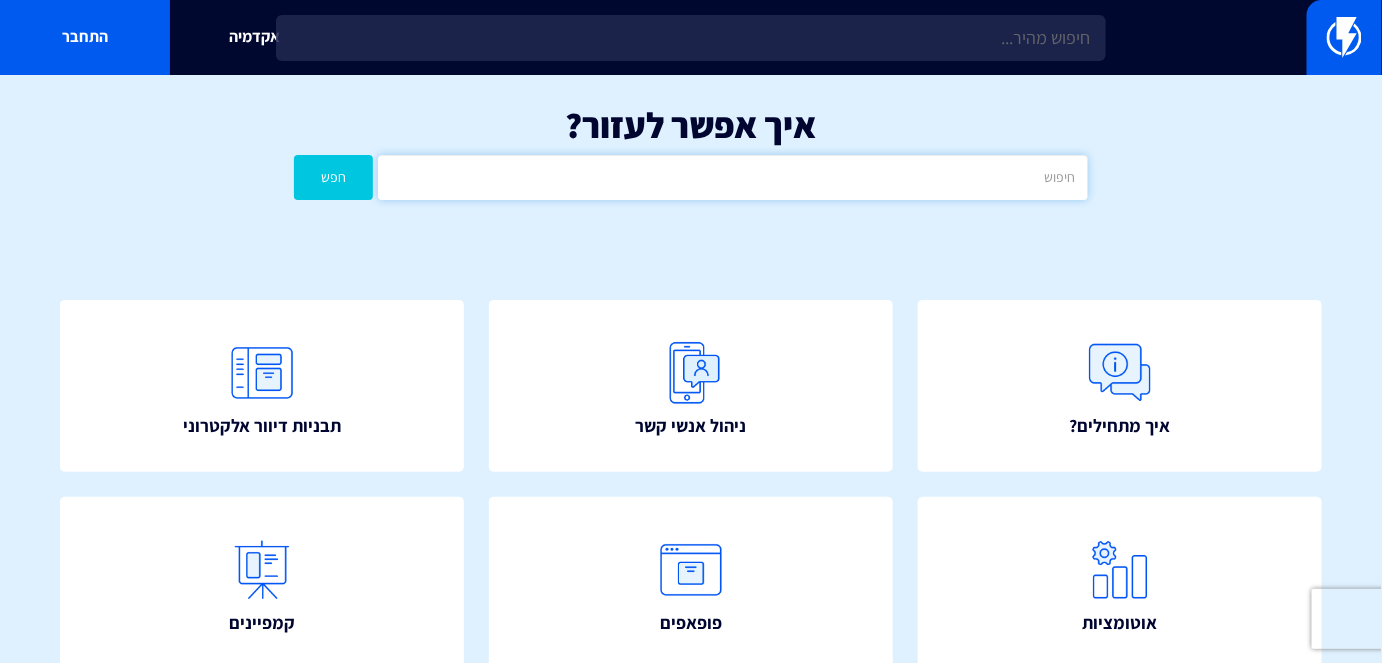 click at bounding box center (732, 177) 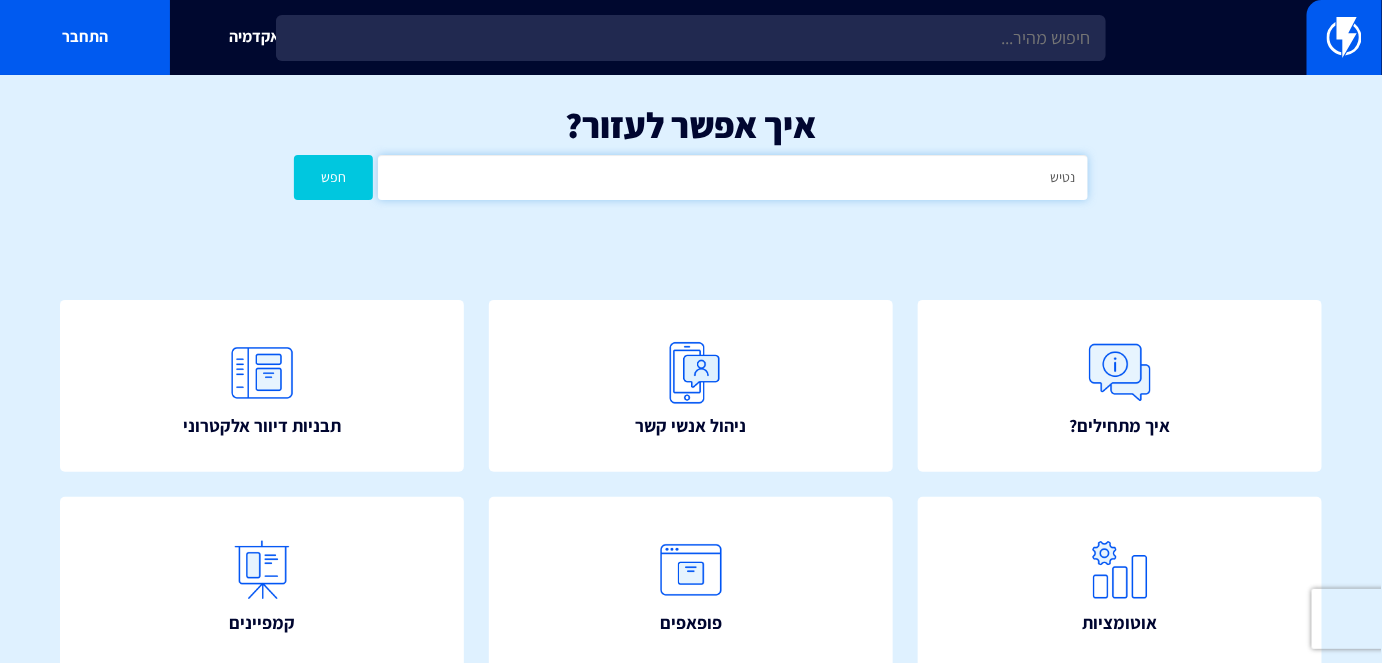 type on "נטישת" 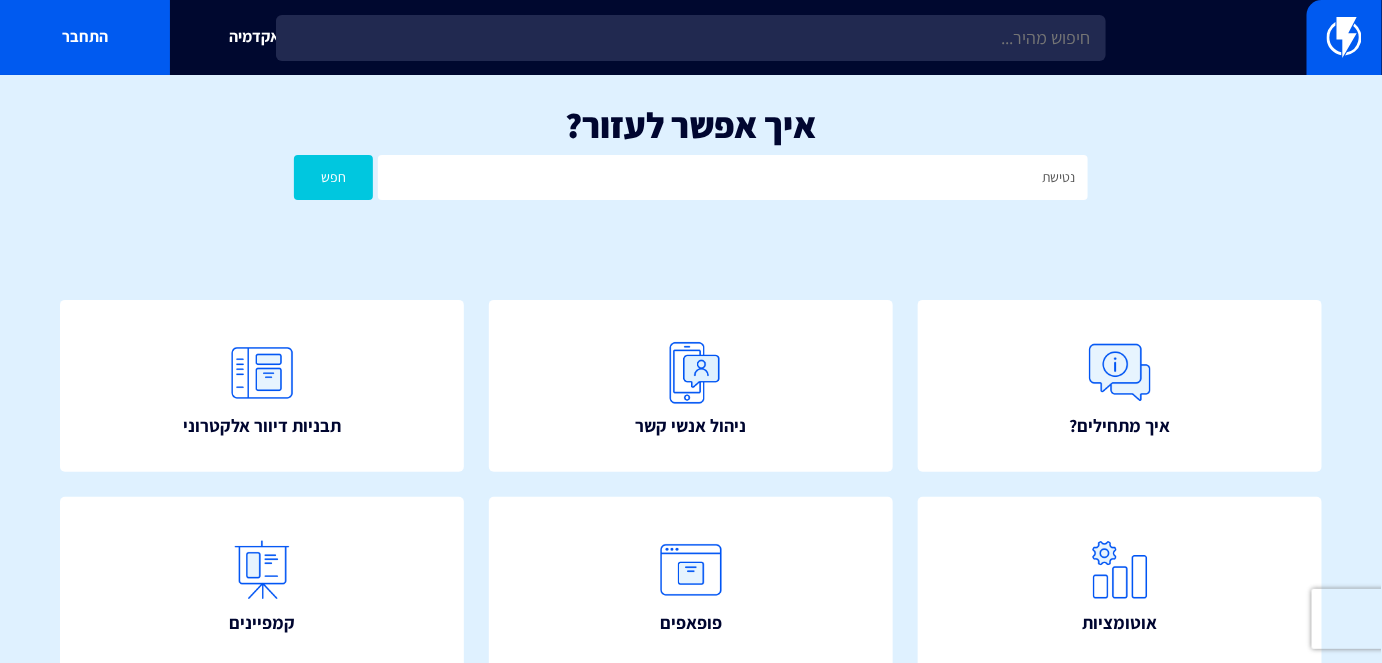 click on "חפש" at bounding box center [333, 177] 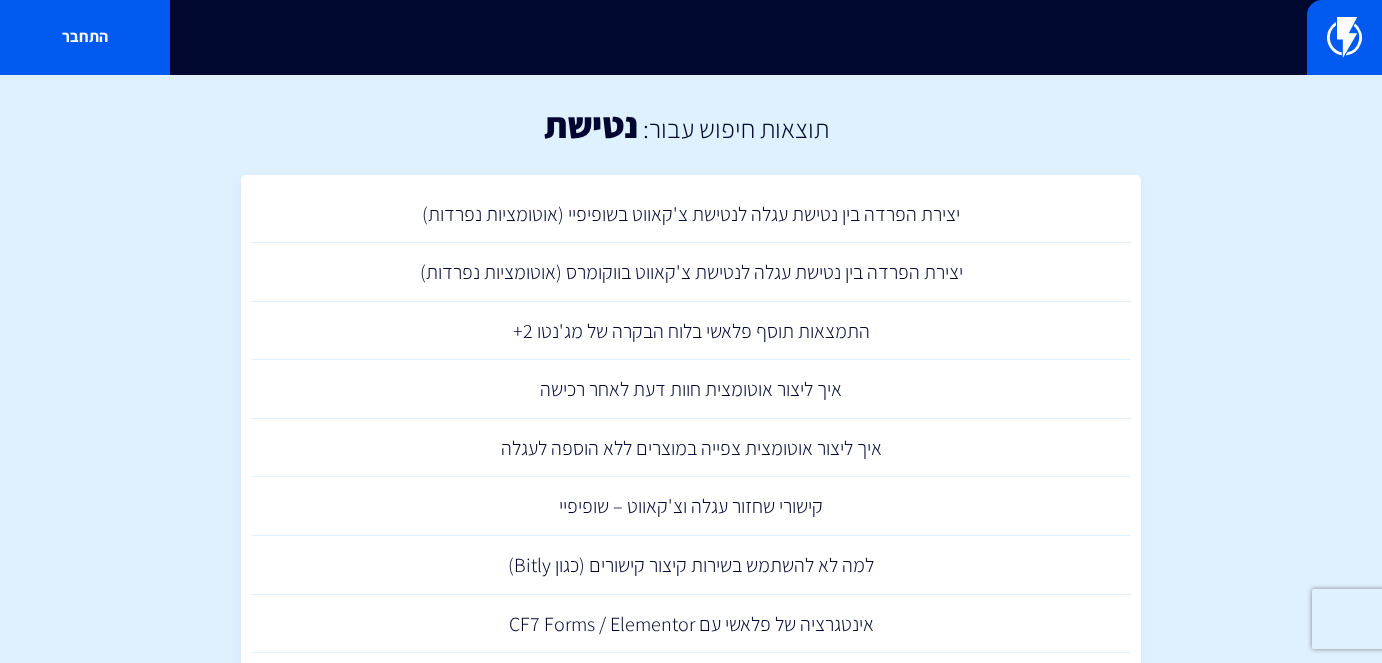 scroll, scrollTop: 0, scrollLeft: 0, axis: both 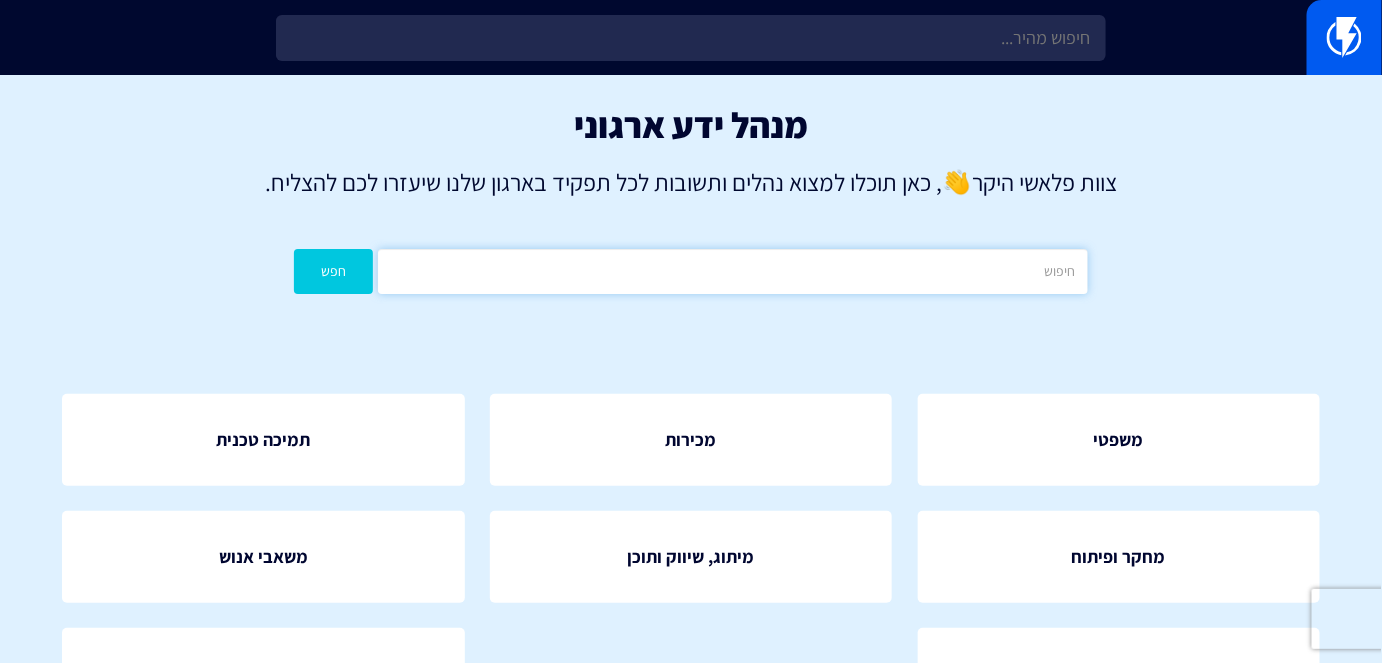 click at bounding box center [732, 271] 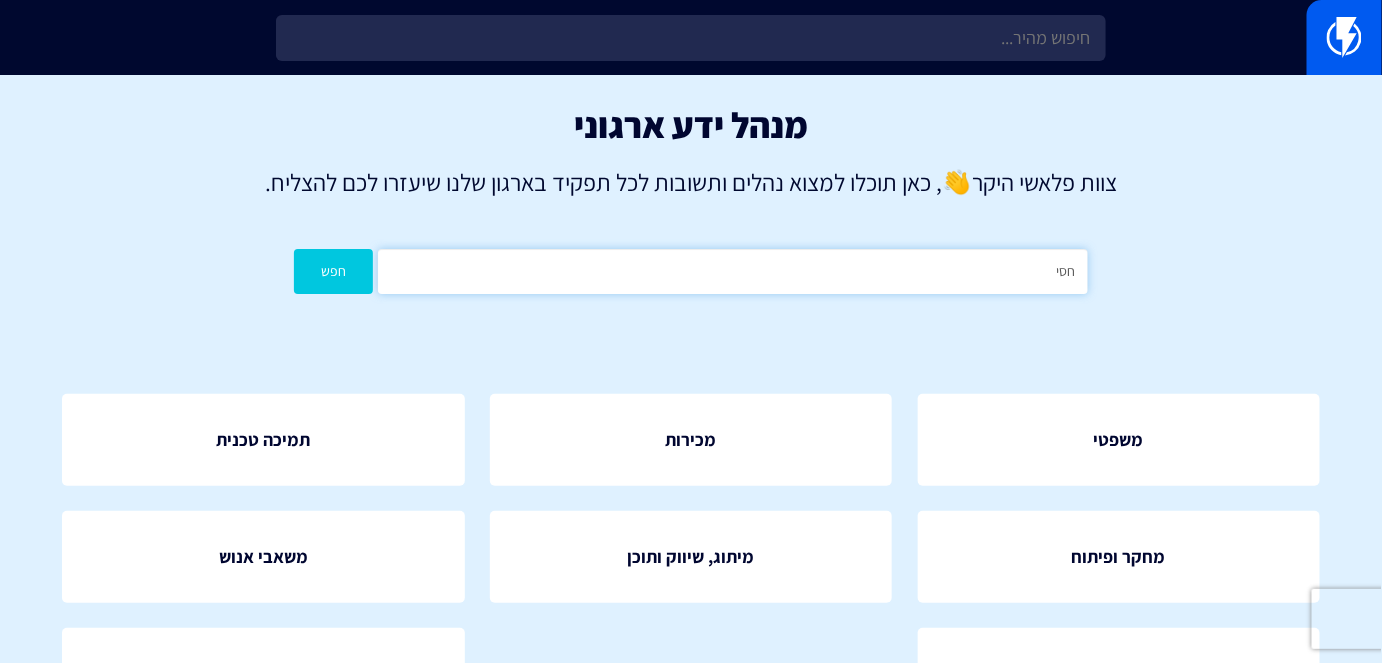 type on "חסימה" 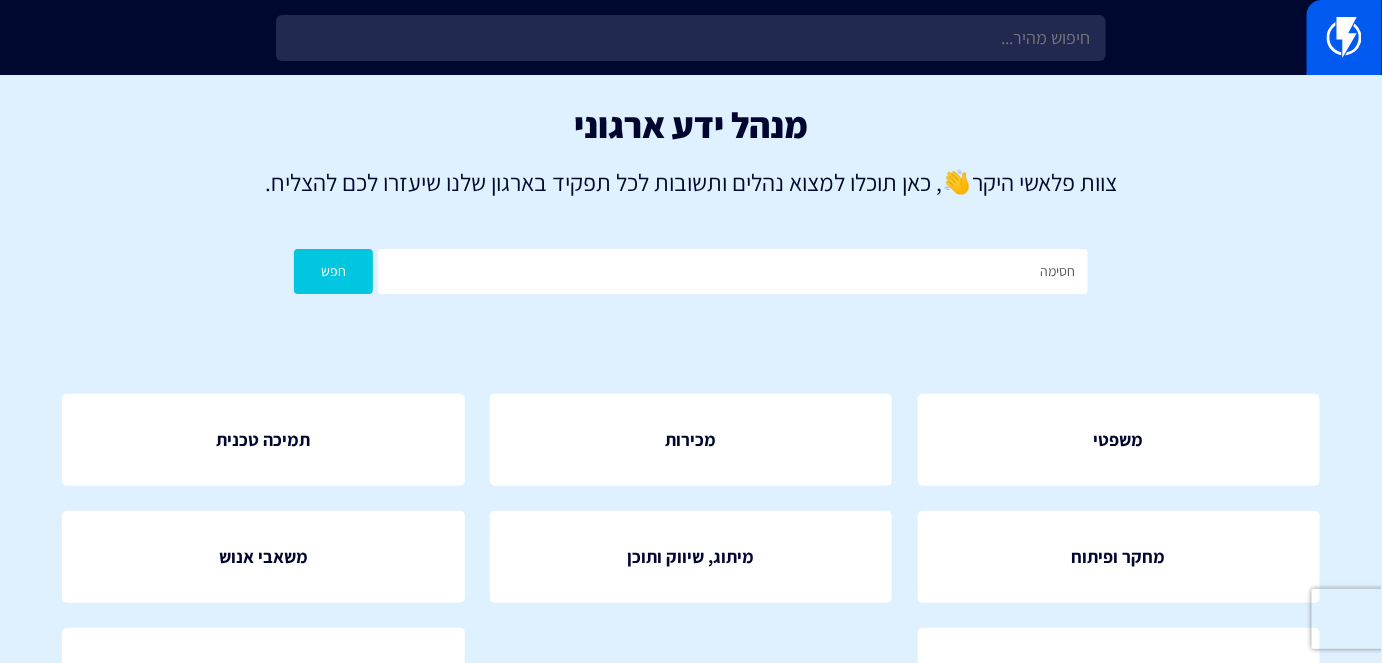 click on "חפש" at bounding box center (333, 271) 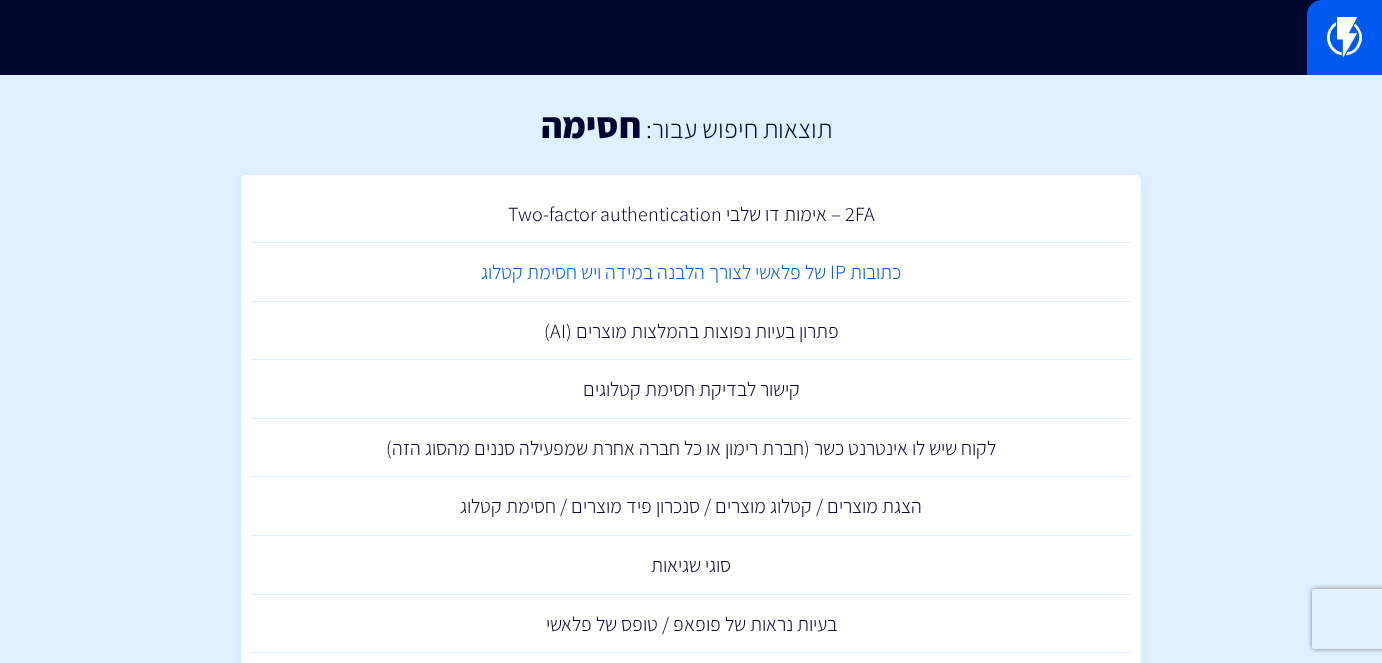 scroll, scrollTop: 0, scrollLeft: 0, axis: both 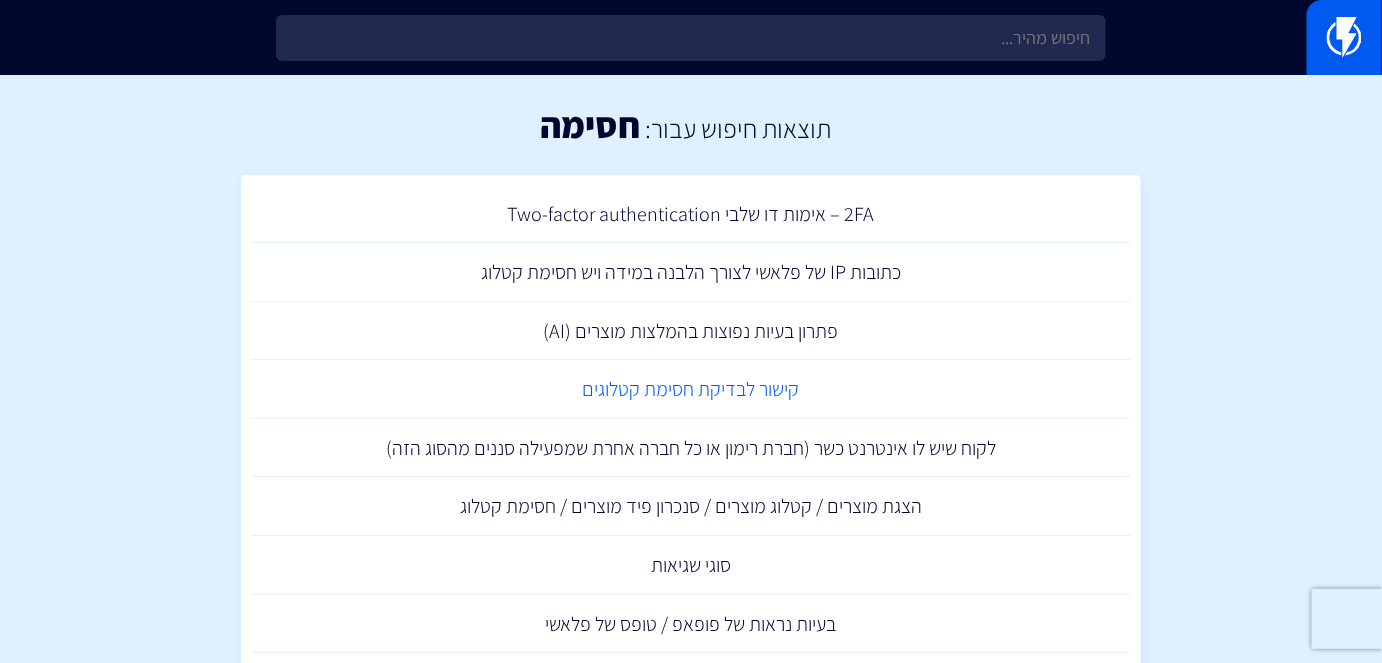 click on "קישור לבדיקת חסימת קטלוגים" at bounding box center [691, 389] 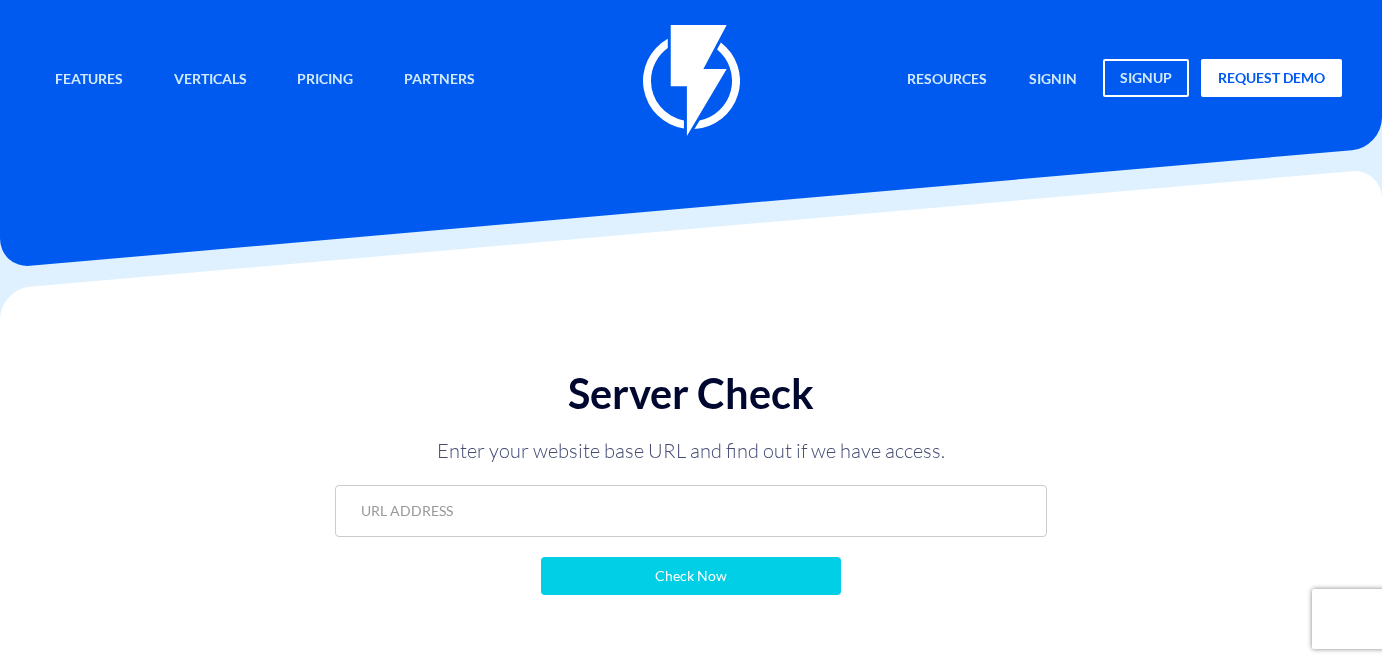 scroll, scrollTop: 0, scrollLeft: 0, axis: both 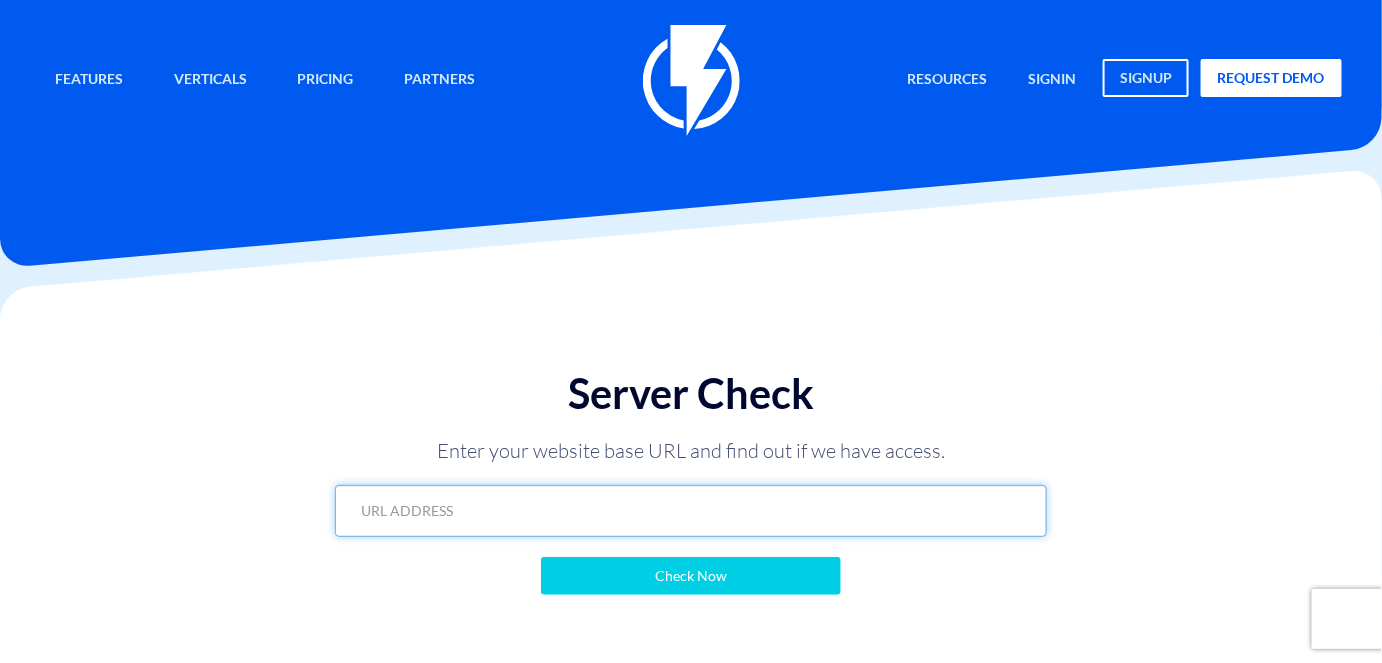click at bounding box center (690, 511) 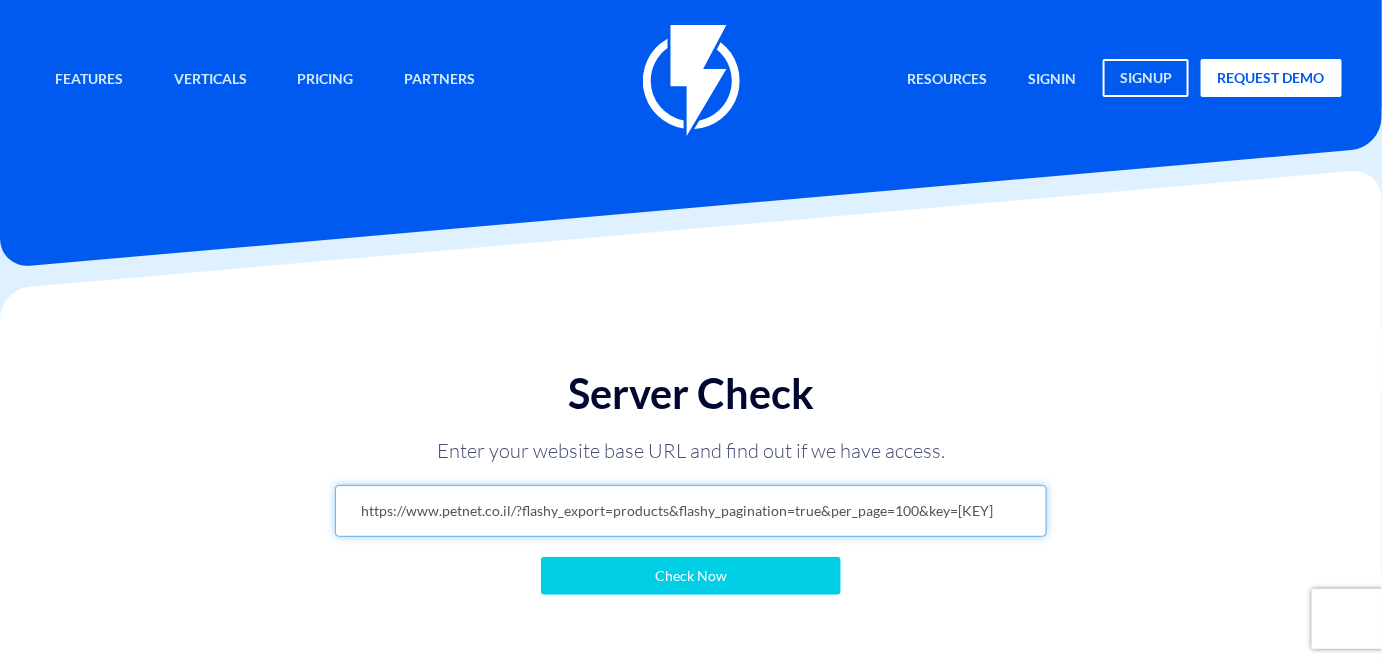 scroll, scrollTop: 0, scrollLeft: 170, axis: horizontal 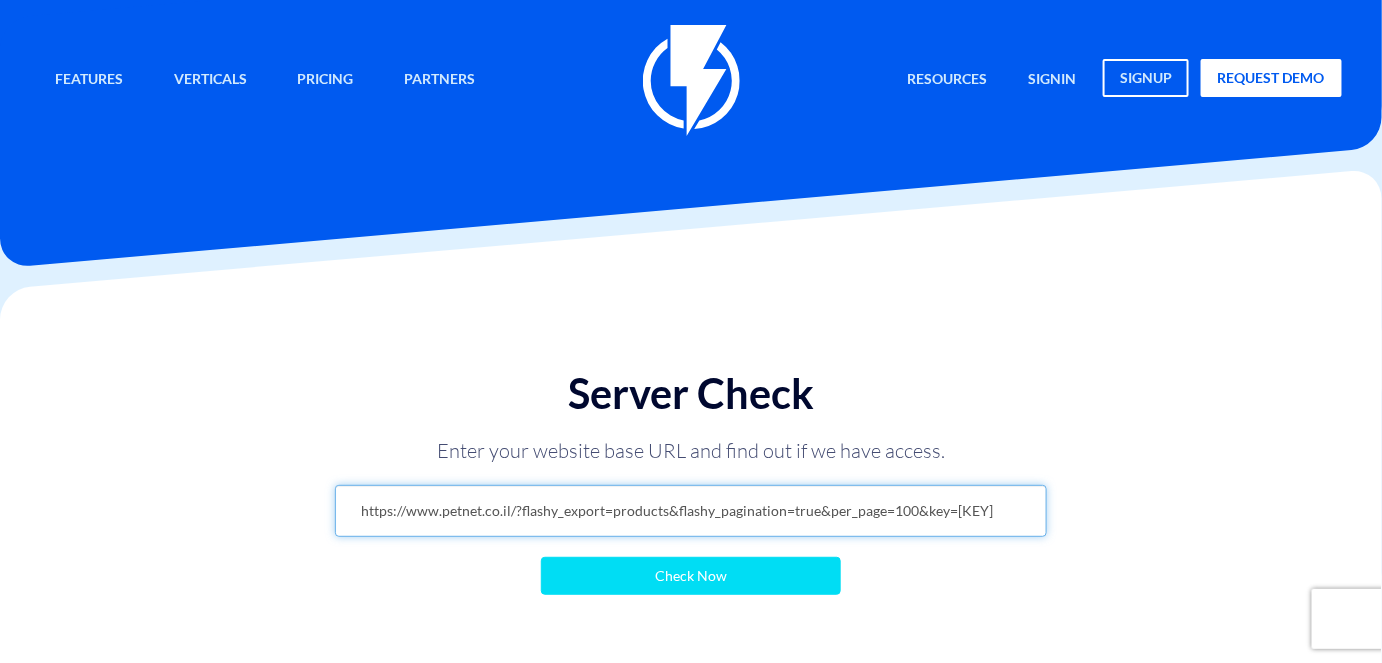 type on "https://www.petnet.co.il/?flashy_export=products&flashy_pagination=true&per_page=100&key=[KEY]" 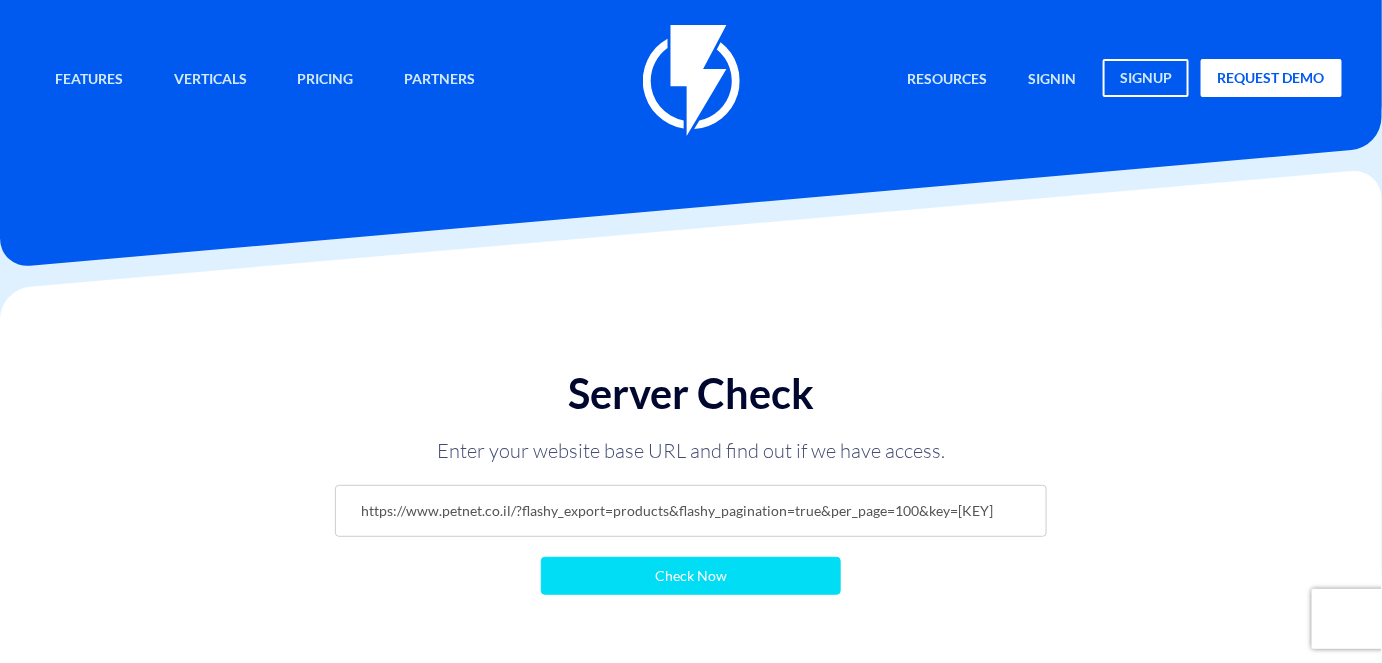 click on "Check Now" at bounding box center (691, 576) 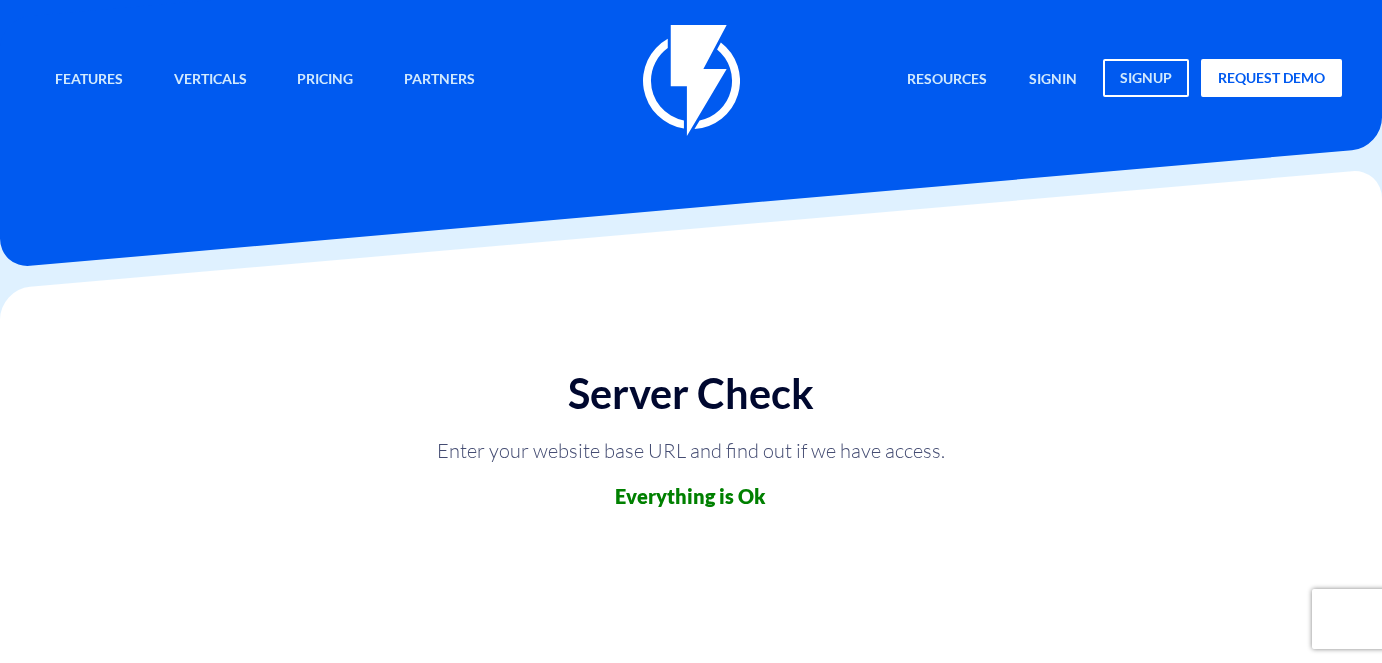 scroll, scrollTop: 0, scrollLeft: 0, axis: both 